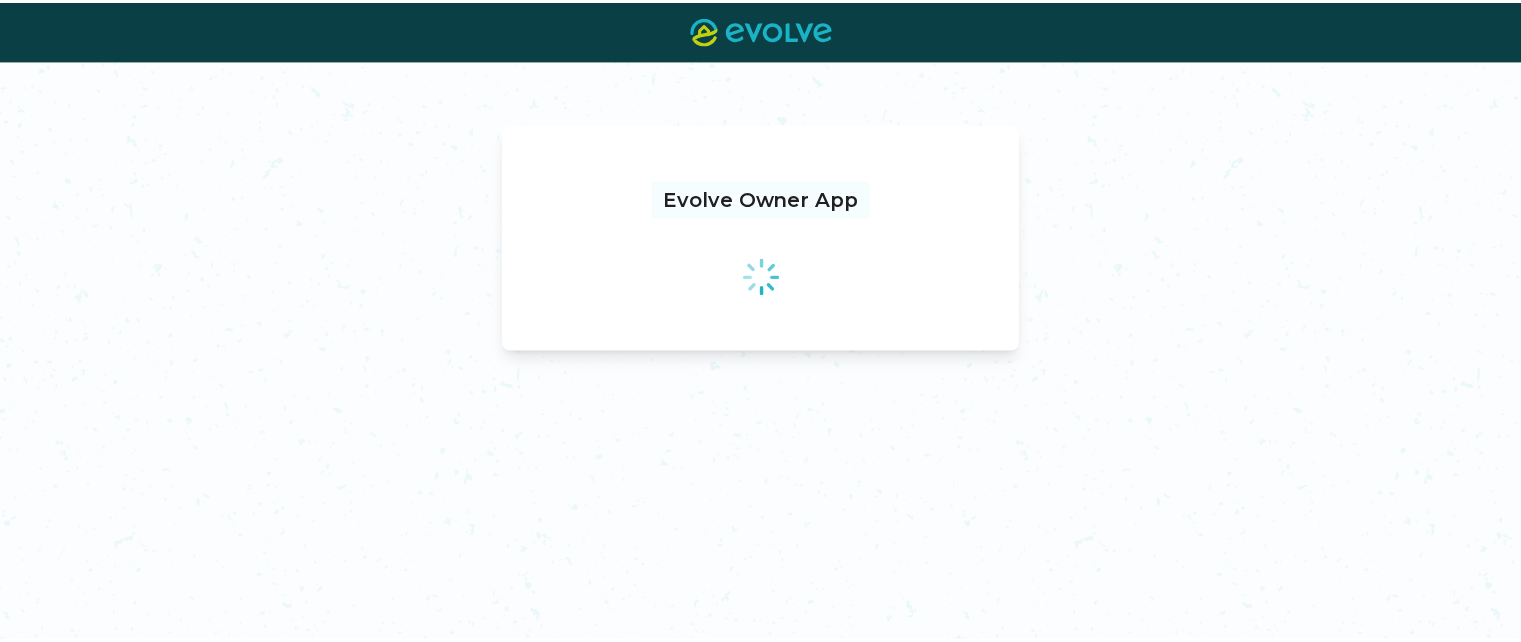 scroll, scrollTop: 0, scrollLeft: 0, axis: both 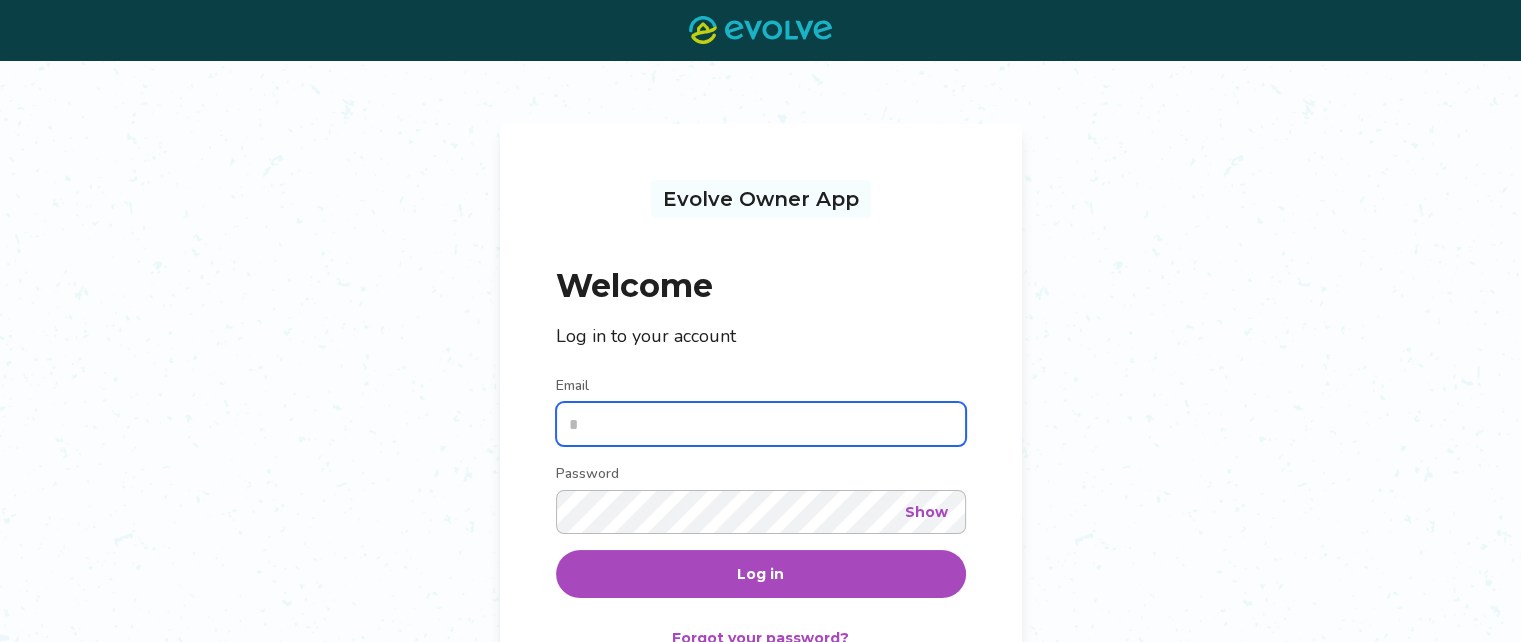 type on "**********" 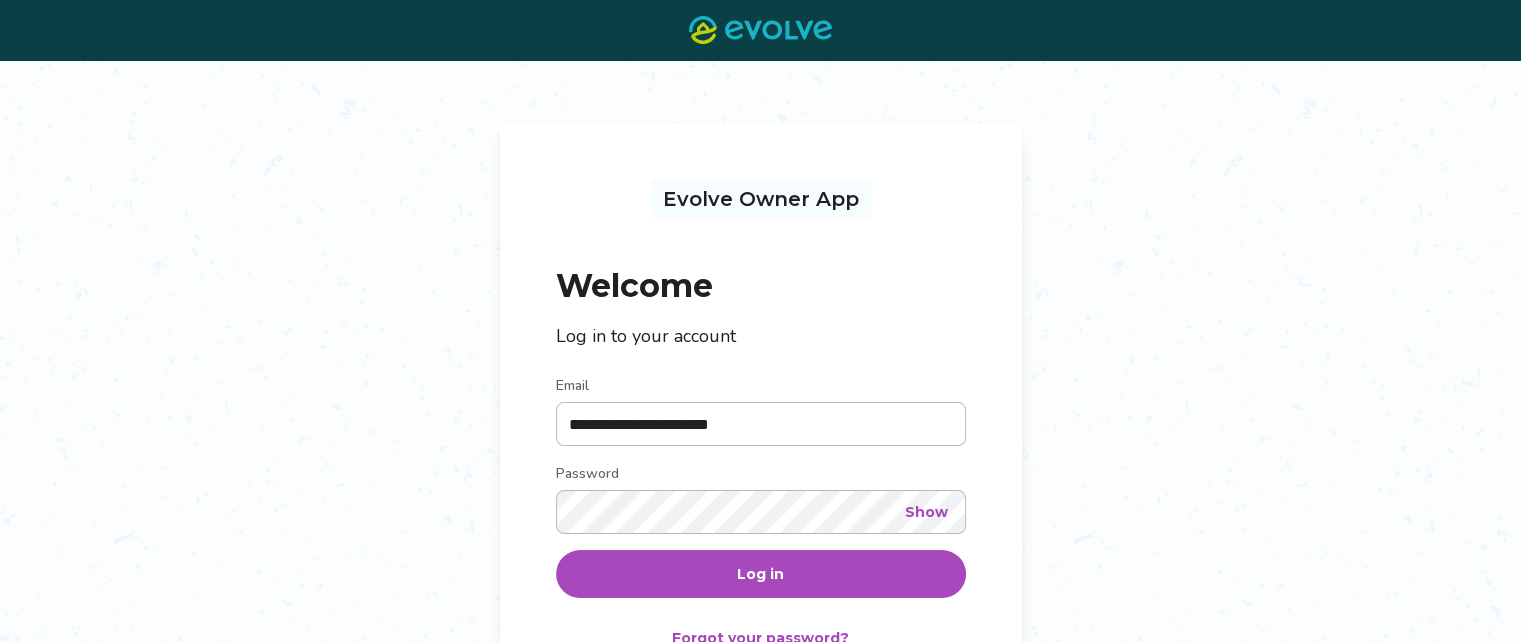 click on "Log in" at bounding box center [760, 574] 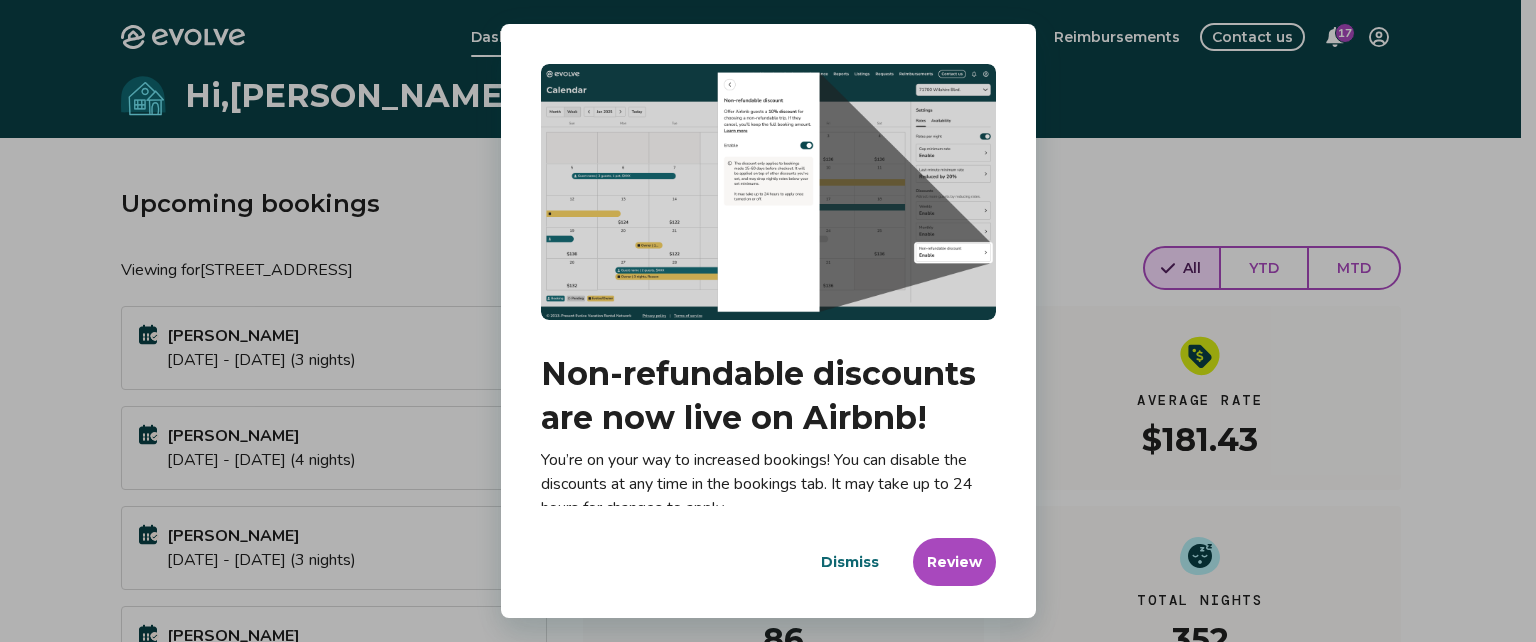 click on "Review" at bounding box center [954, 562] 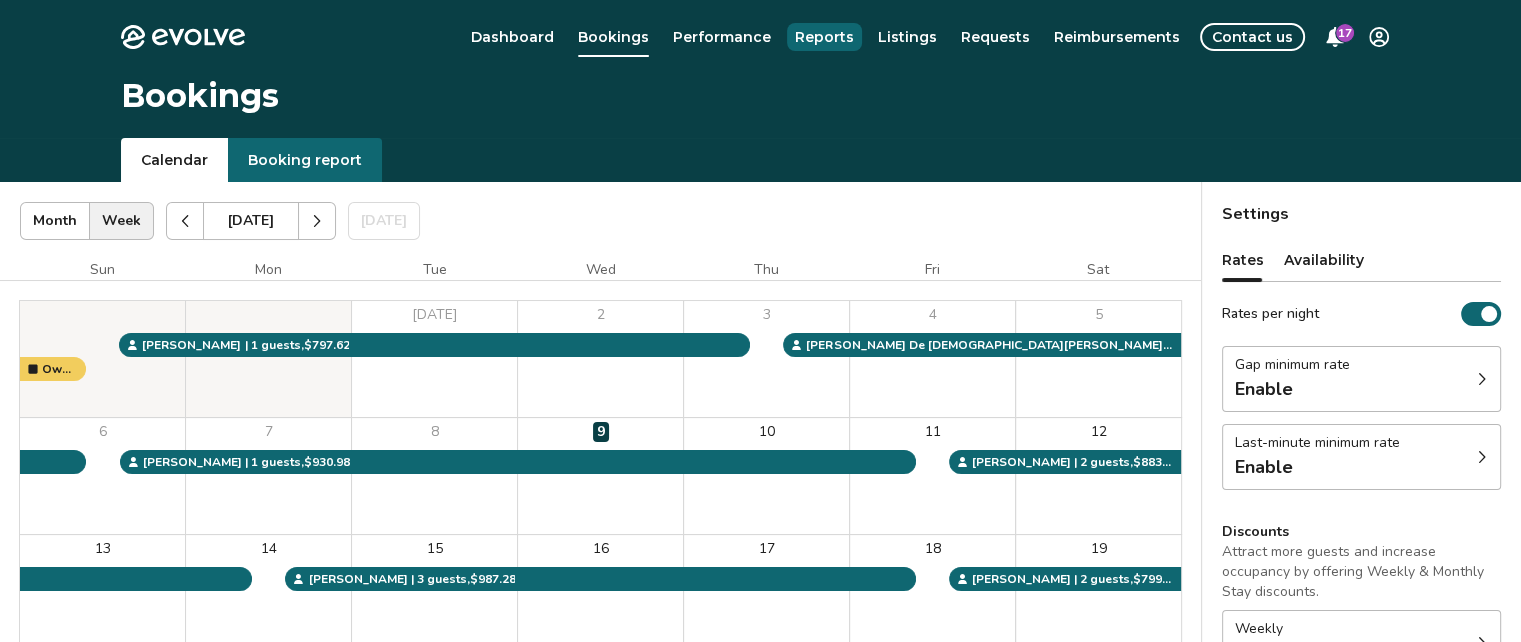 click on "Reports" at bounding box center [824, 37] 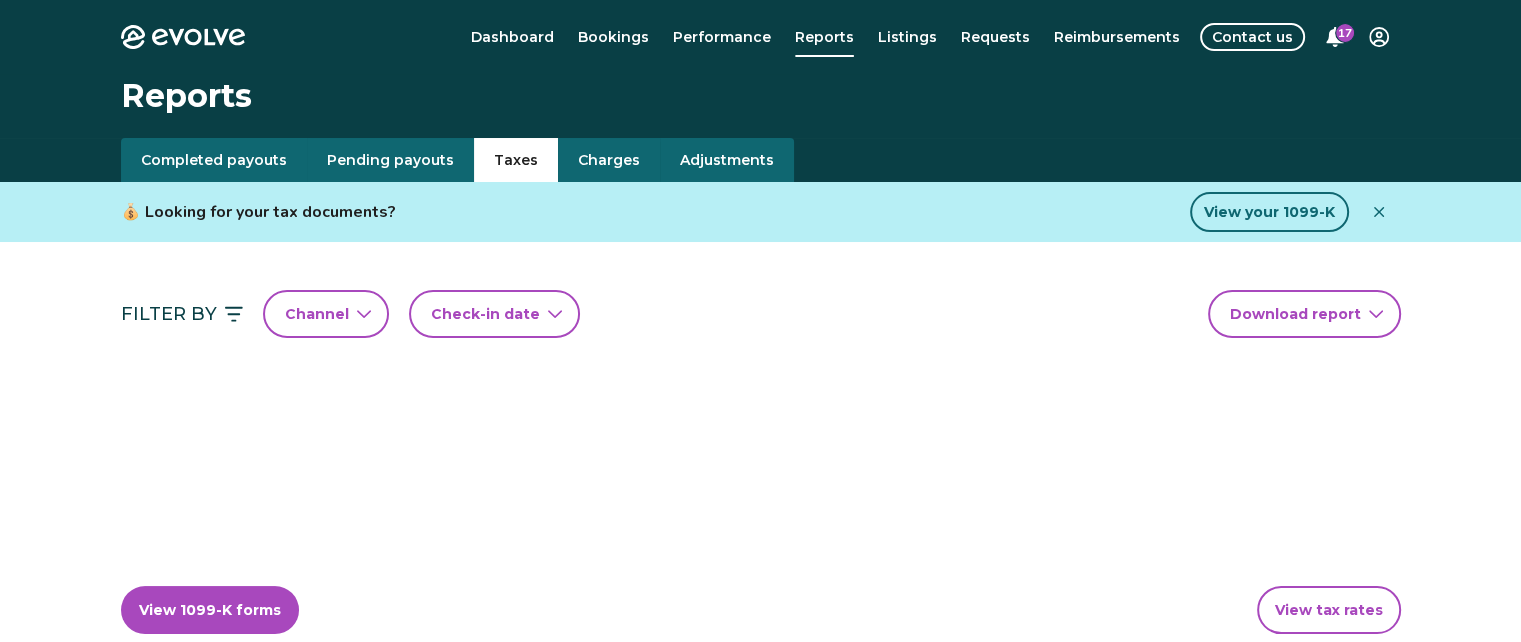 click on "Taxes" at bounding box center [516, 160] 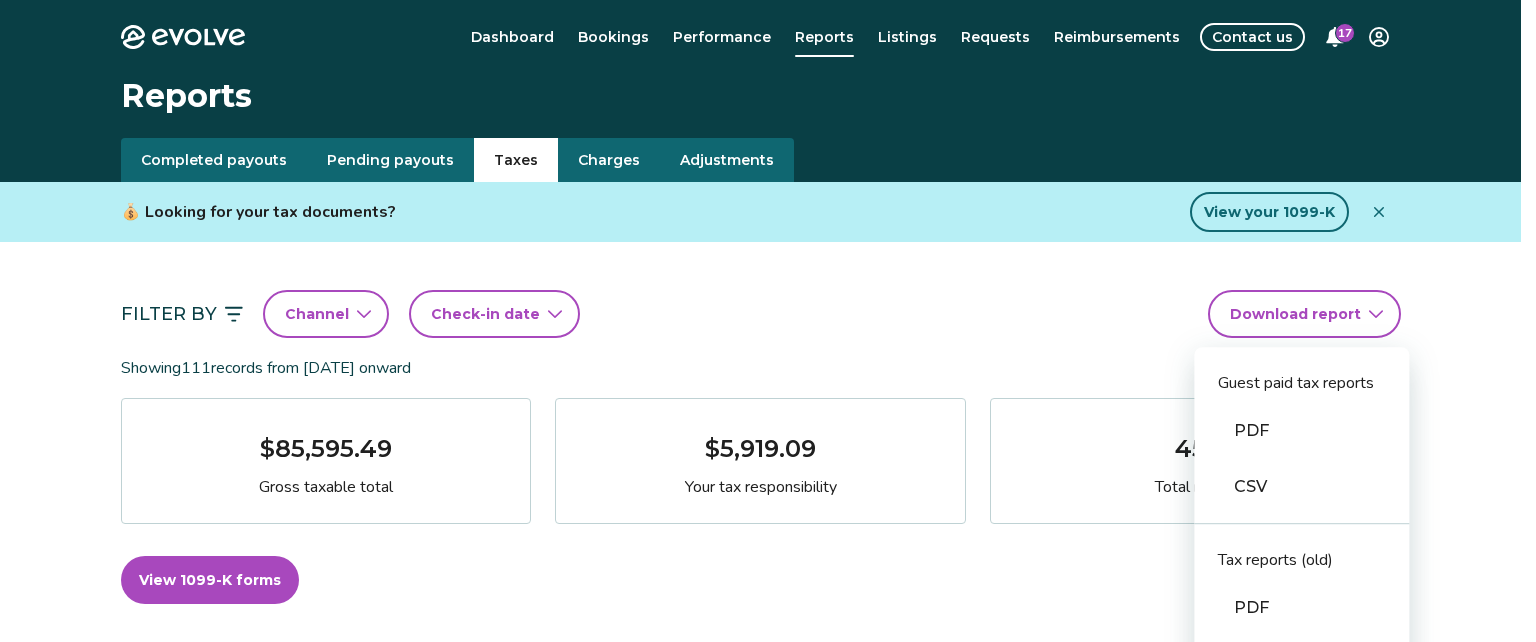 click on "Evolve Dashboard Bookings Performance Reports Listings Requests Reimbursements Contact us 17 Reports Completed payouts Pending payouts Taxes Charges Adjustments 💰 Looking for your tax documents? View your 1099-K Filter By  Channel Check-in date Download   report Guest paid tax reports PDF CSV Tax reports (old) PDF CSV Financial reporting guide PDF Showing  111  records    from [DATE] onward $85,595.49 Gross taxable total $5,919.09 Your tax responsibility 451 Total nights View 1099-K forms View tax rates Check-in date Check-out date Guest Booking ID Gross taxable total Your tax responsibility [DATE] [DATE] [PERSON_NAME] 14680598 $930.00 $55.80 [DATE] [DATE] [PERSON_NAME] 14827749 $631.00 $37.86 [DATE] [DATE] [PERSON_NAME] 14764483 $631.00 $37.86 [DATE] [DATE] [PERSON_NAME] 14708948 $593.99 $35.64 [DATE] [DATE] [PERSON_NAME] 14584871 $564.00 $33.84 [DATE] [DATE] [PERSON_NAME] 14765686 $592.00 $76.96 [DATE] $615.00" at bounding box center (768, 1364) 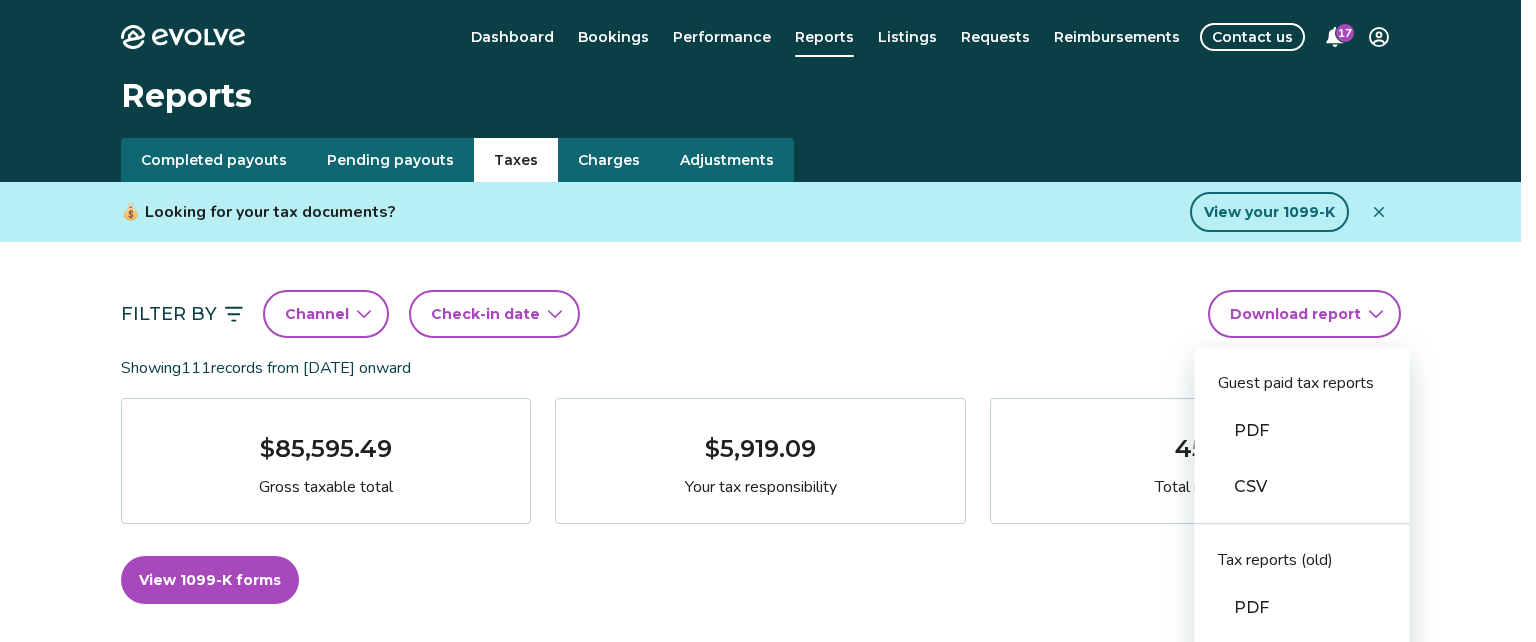 click on "PDF" at bounding box center [1301, 431] 